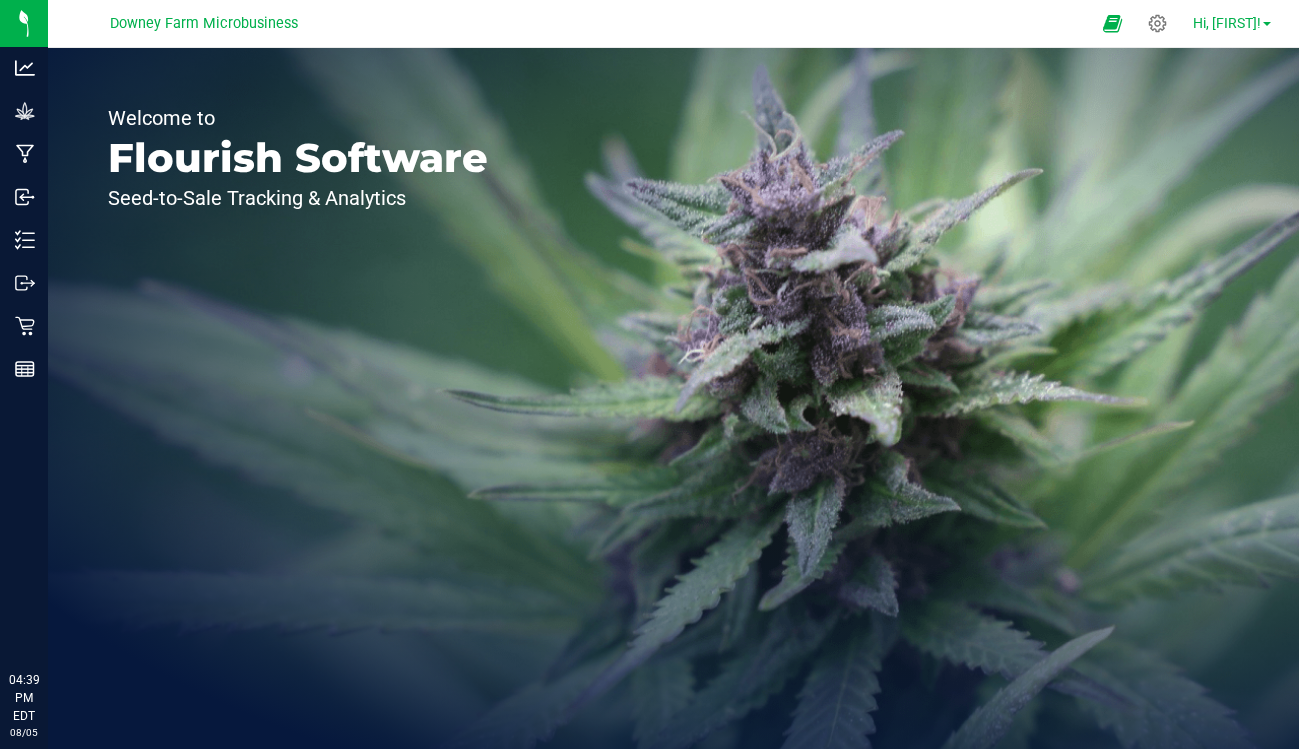 scroll, scrollTop: 0, scrollLeft: 0, axis: both 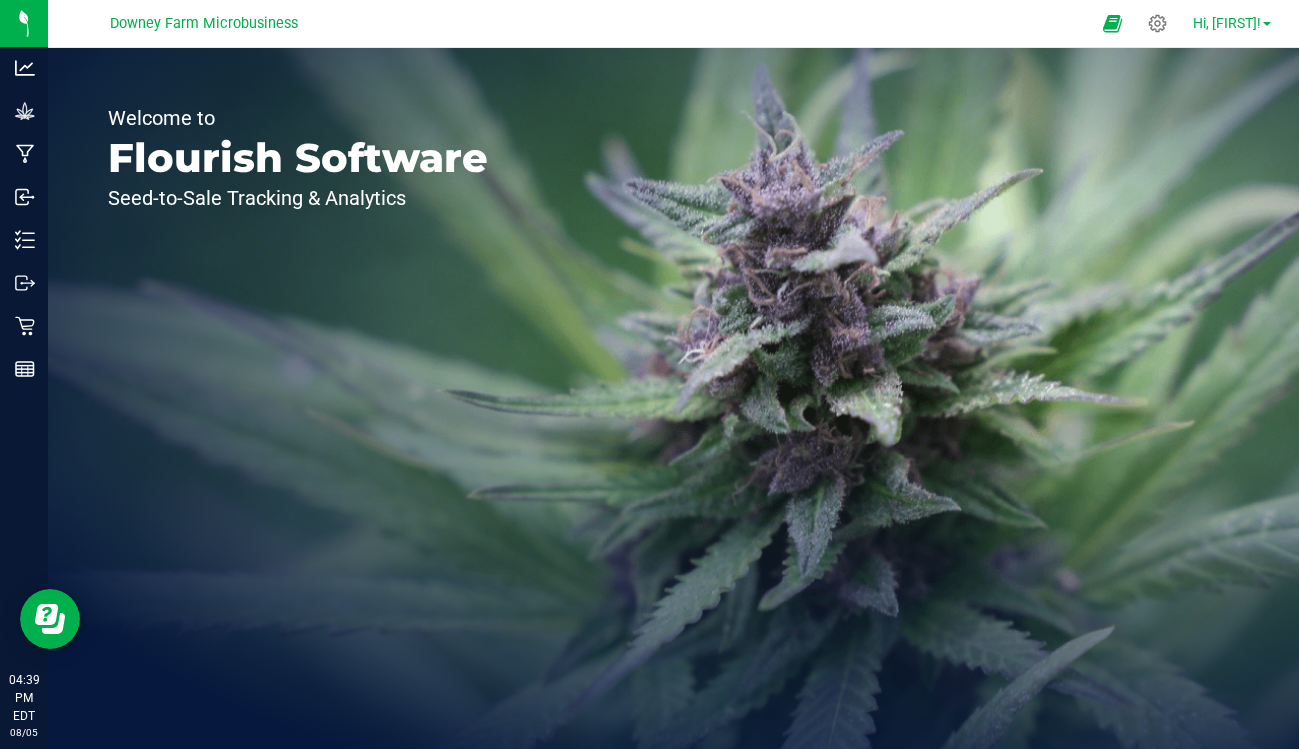 click on "Hi, [FIRST]!" at bounding box center [1227, 23] 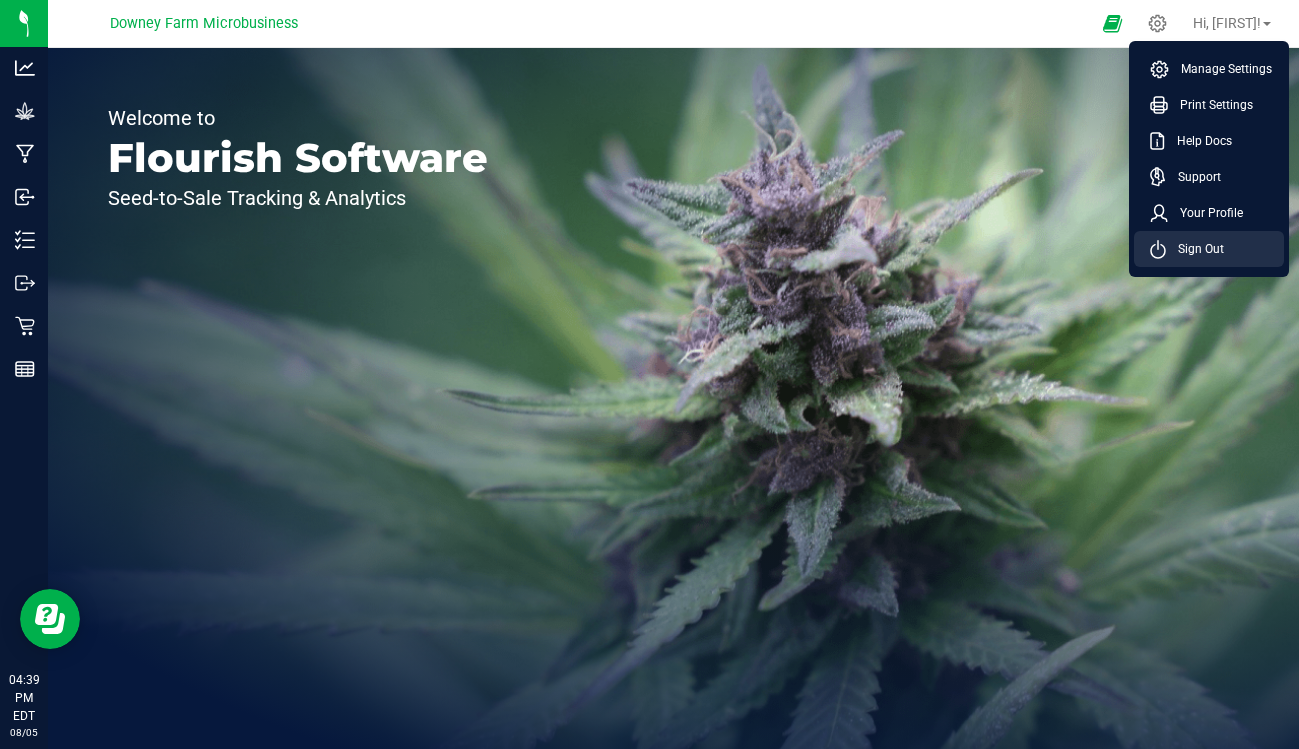 click on "Sign Out" at bounding box center [1195, 249] 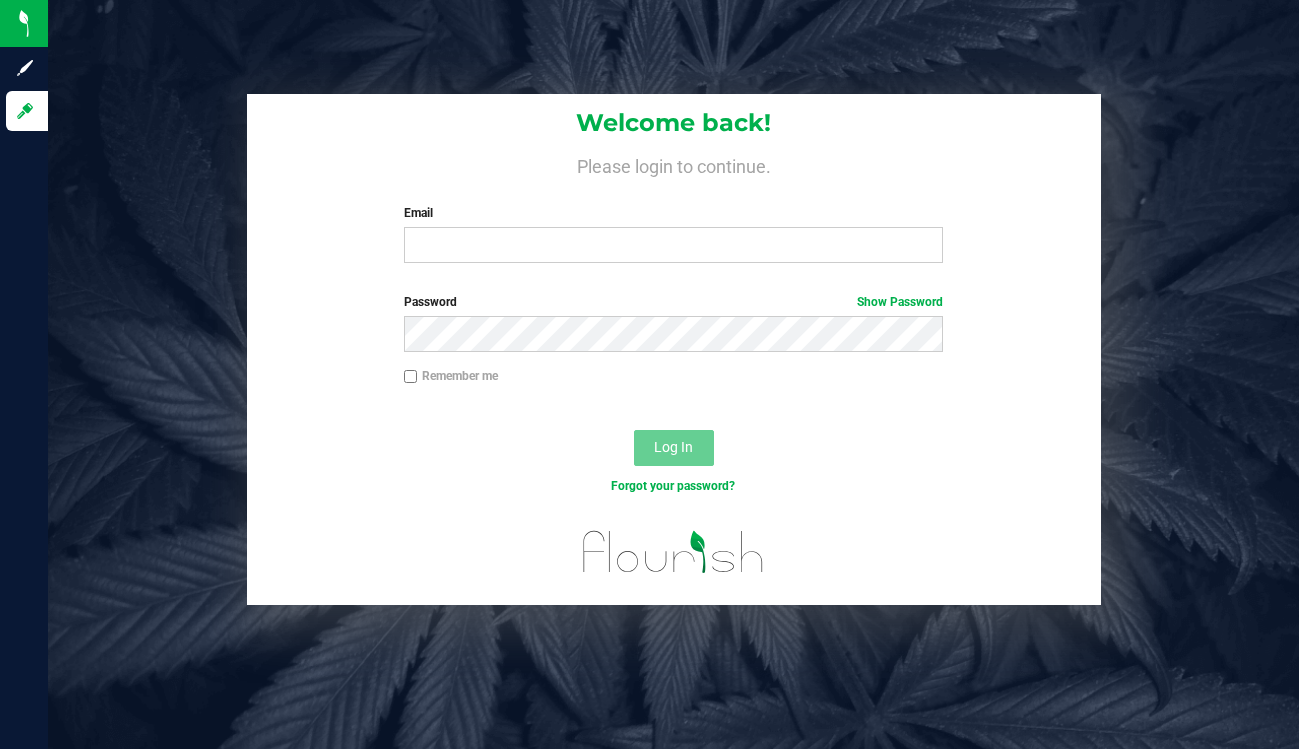 type on "[EMAIL]" 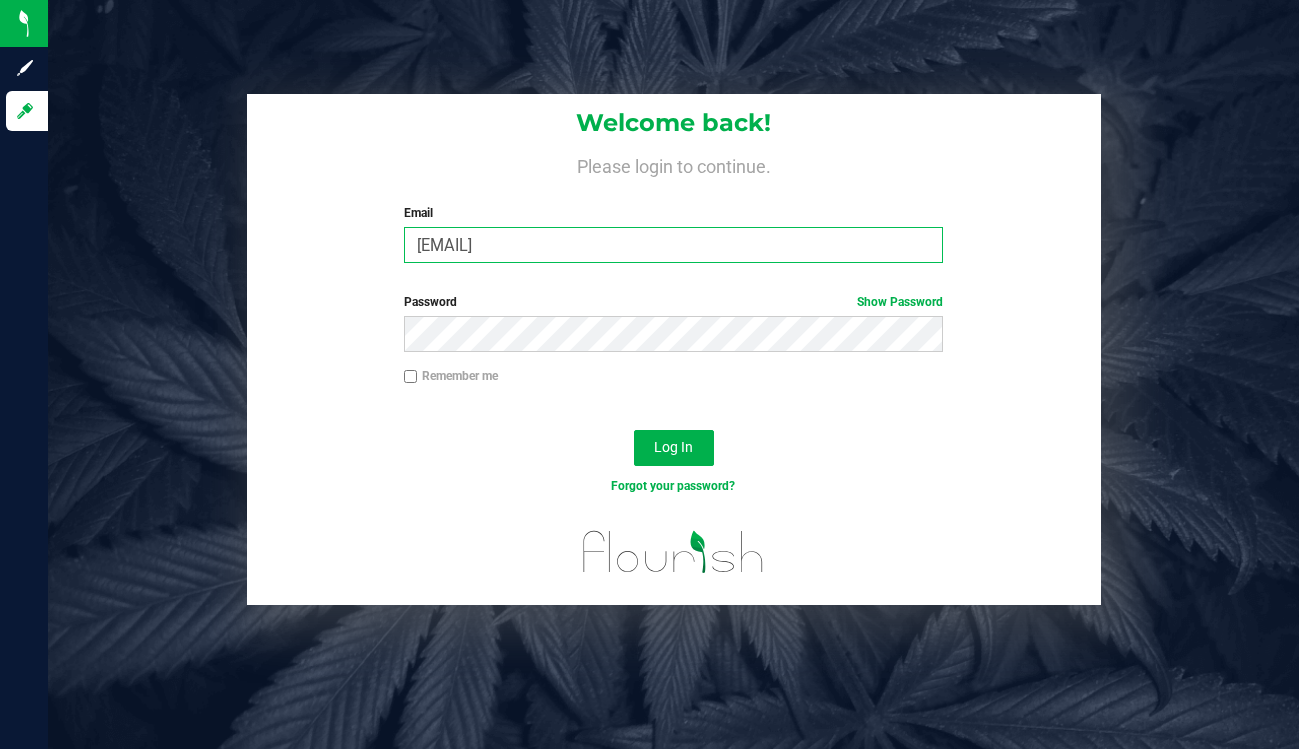 click on "[EMAIL]" at bounding box center [673, 245] 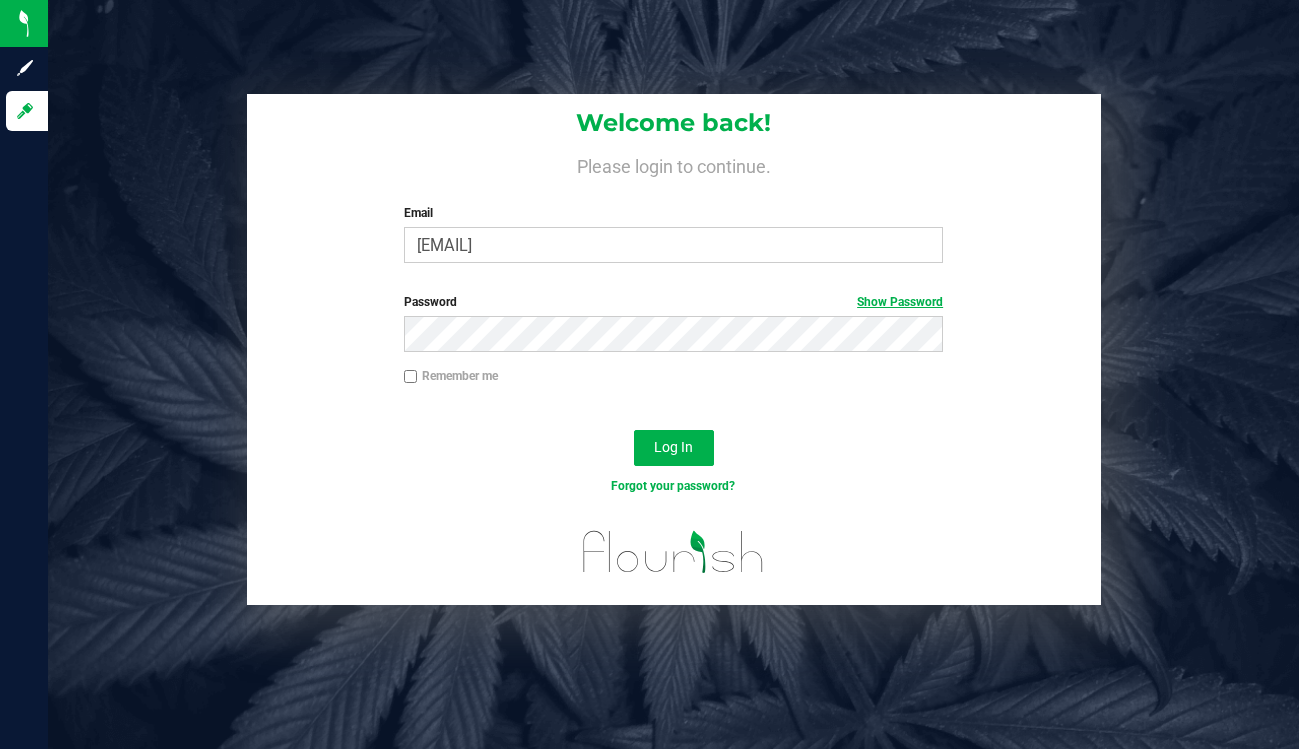 click on "Show Password" at bounding box center (900, 302) 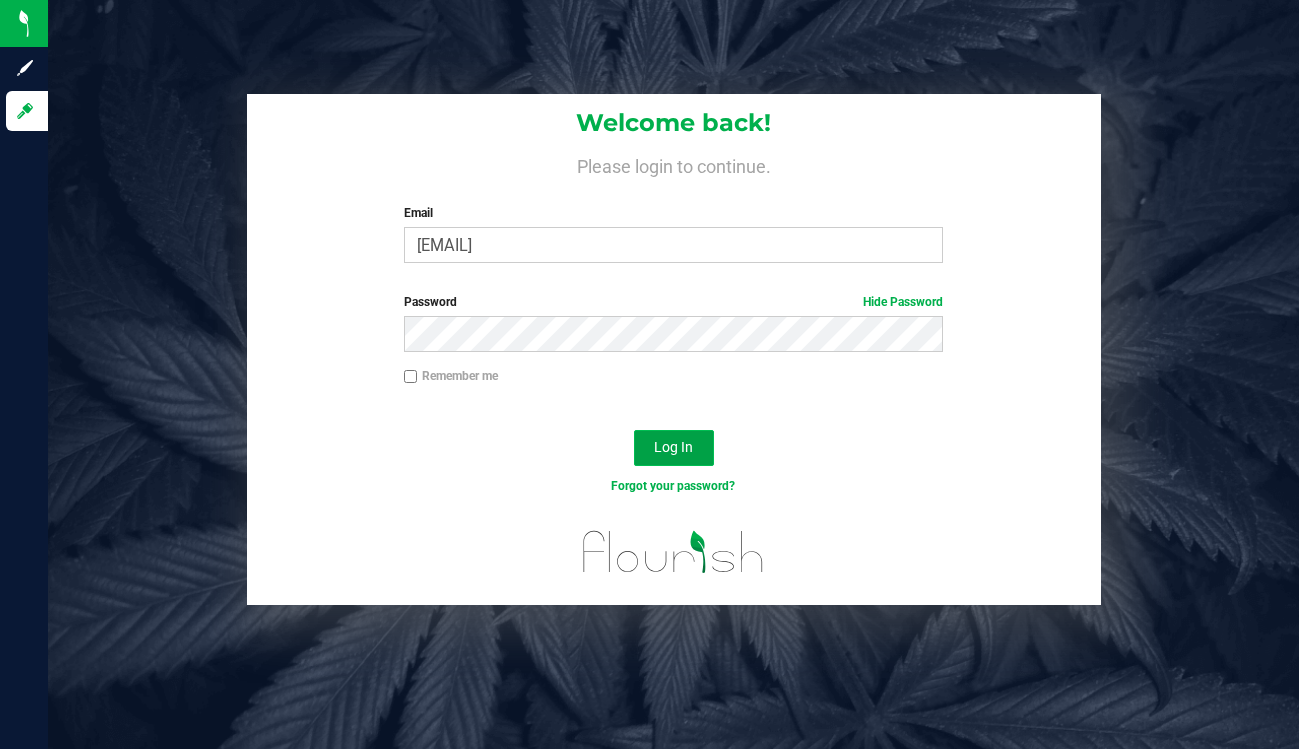 click on "Log In" at bounding box center [673, 447] 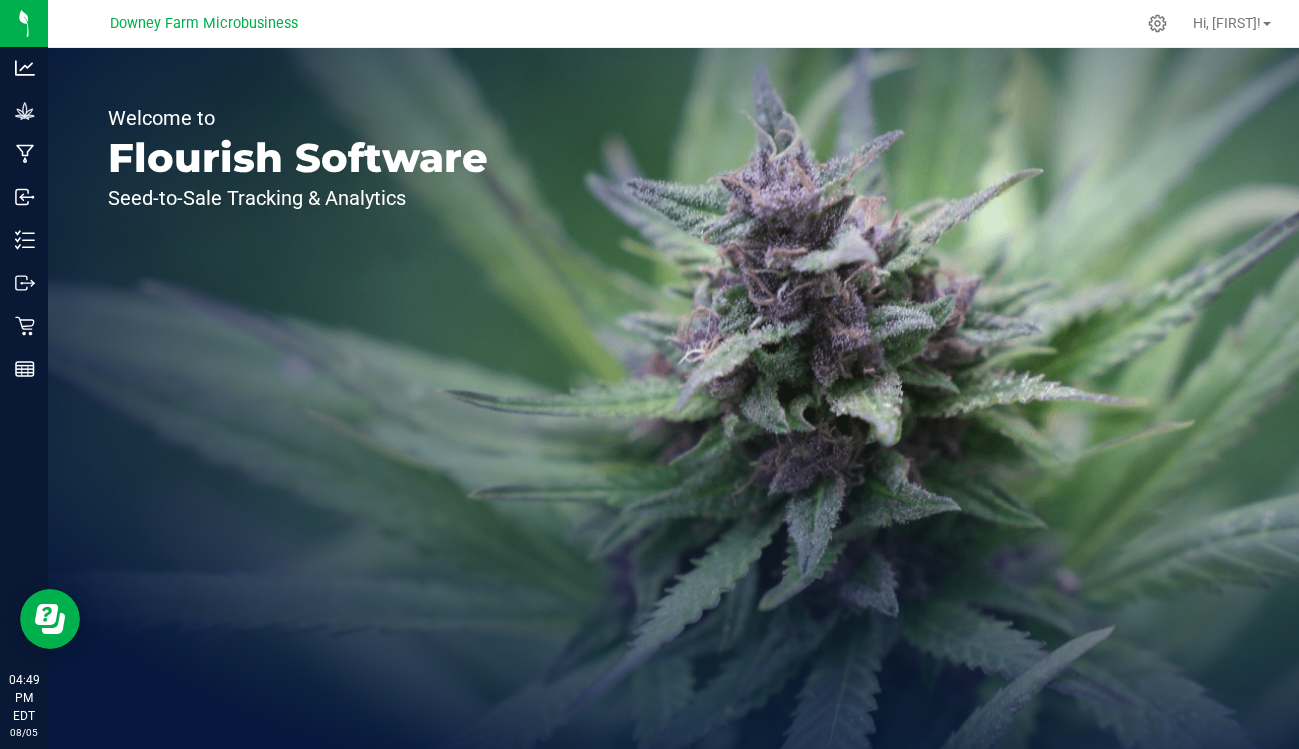 scroll, scrollTop: 0, scrollLeft: 0, axis: both 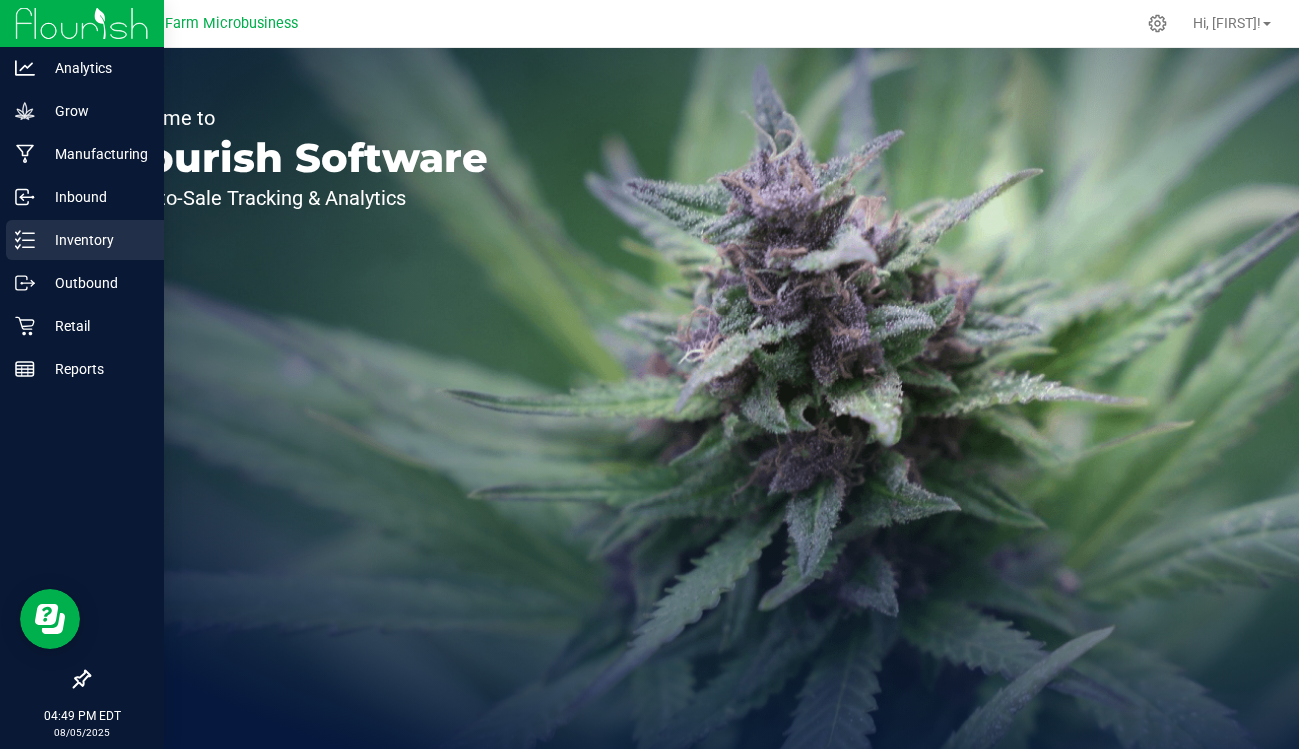click on "Inventory" at bounding box center (95, 240) 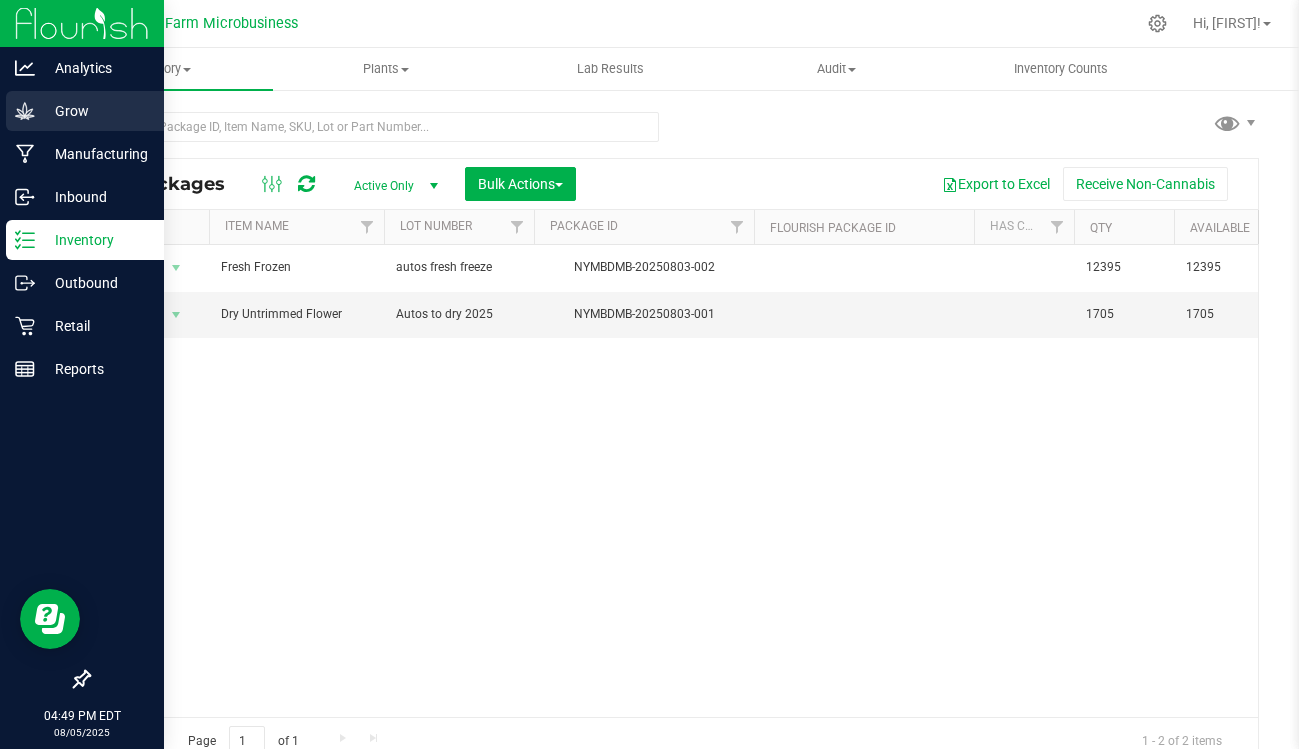 click 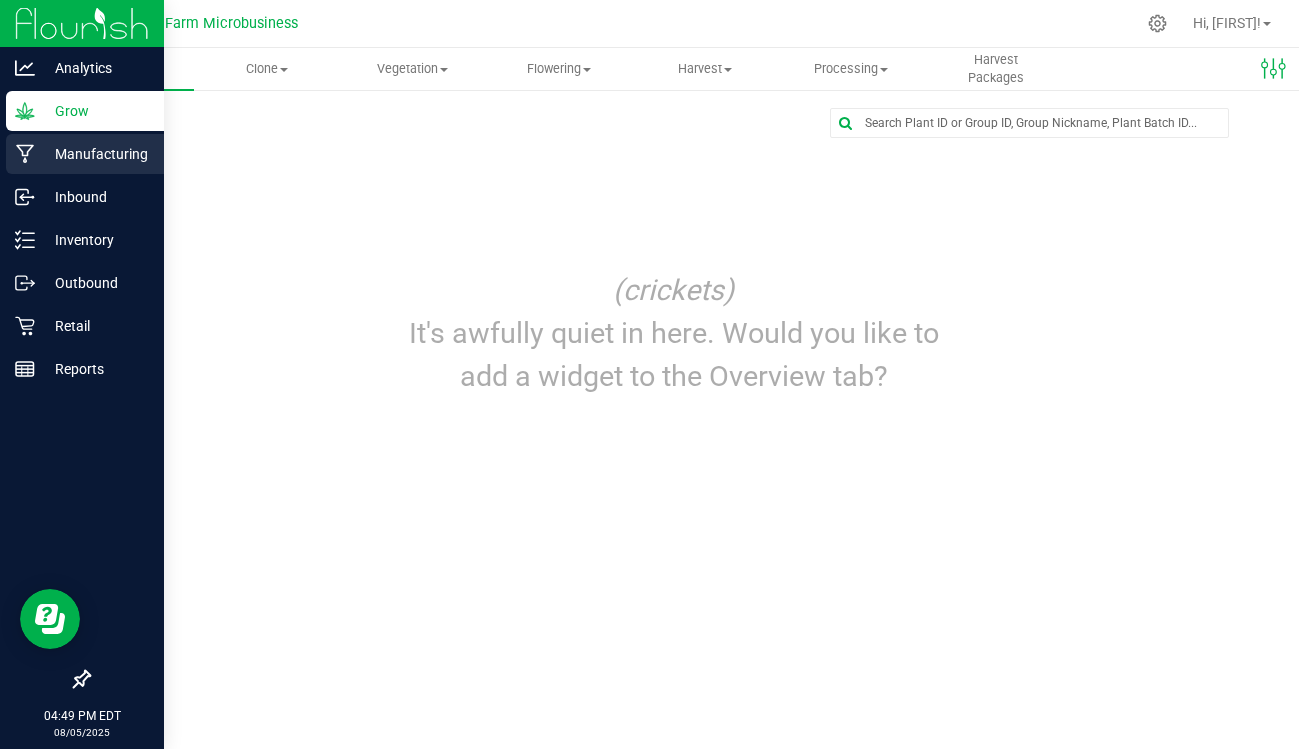 click on "Manufacturing" at bounding box center (95, 154) 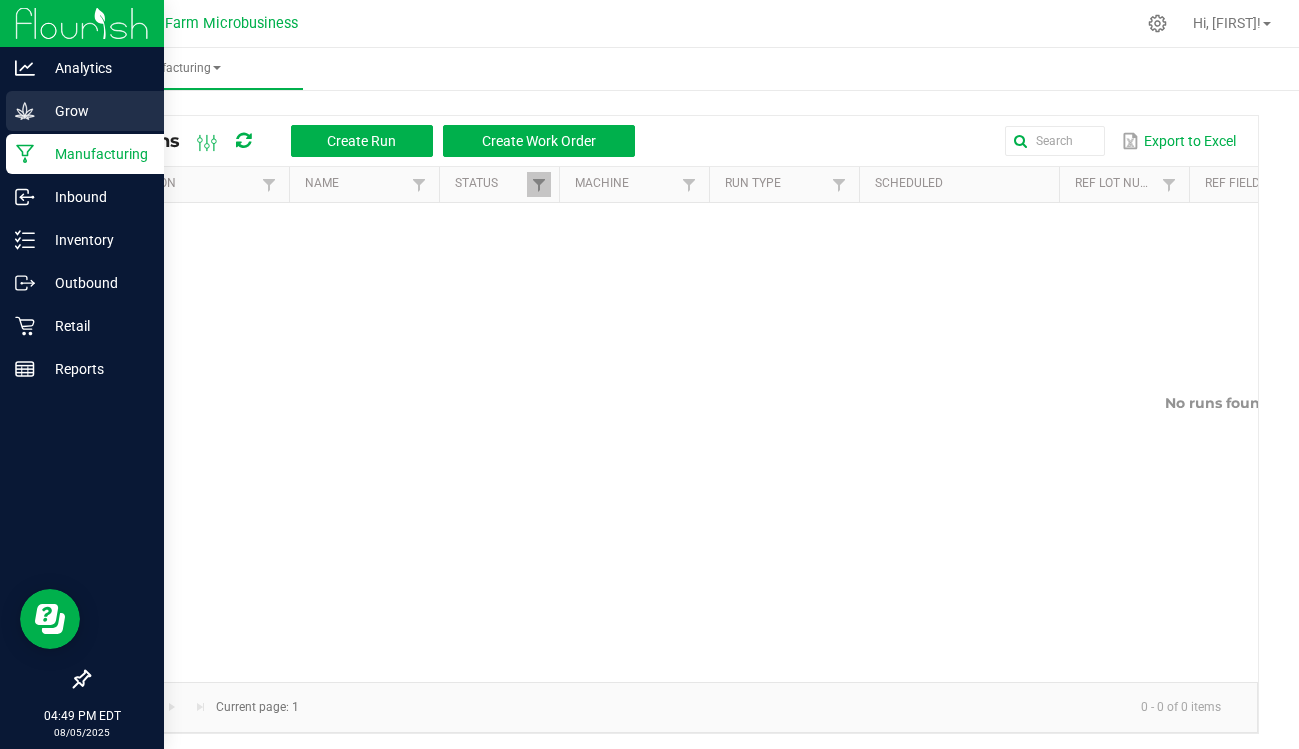 click on "Grow" at bounding box center [95, 111] 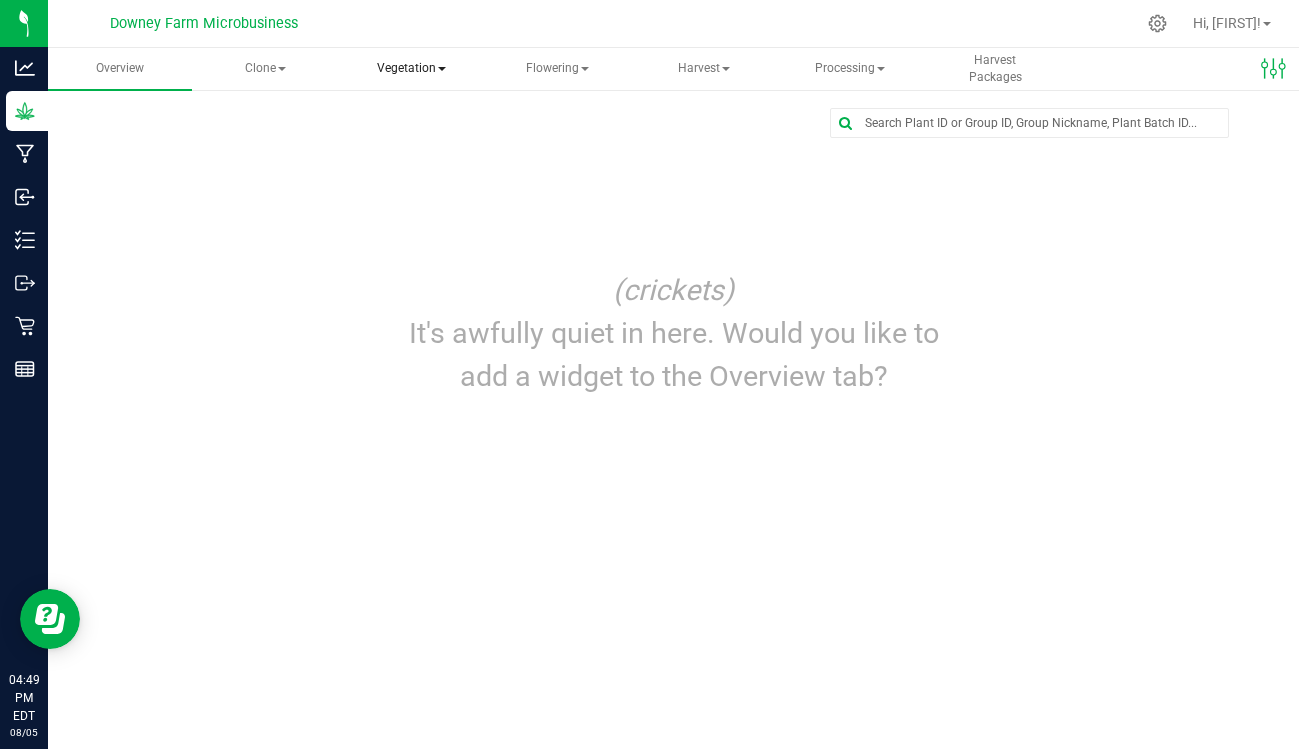 click on "Vegetation" at bounding box center [412, 69] 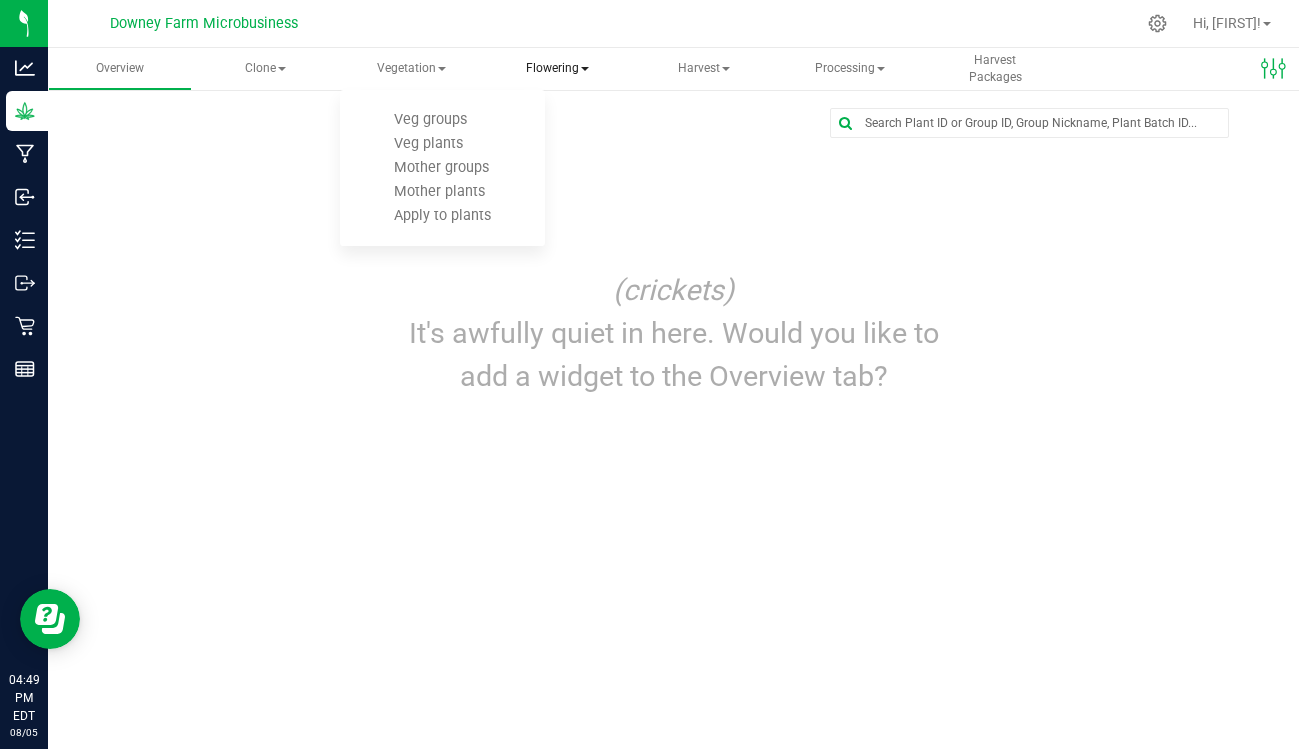 click on "Flowering" at bounding box center (558, 69) 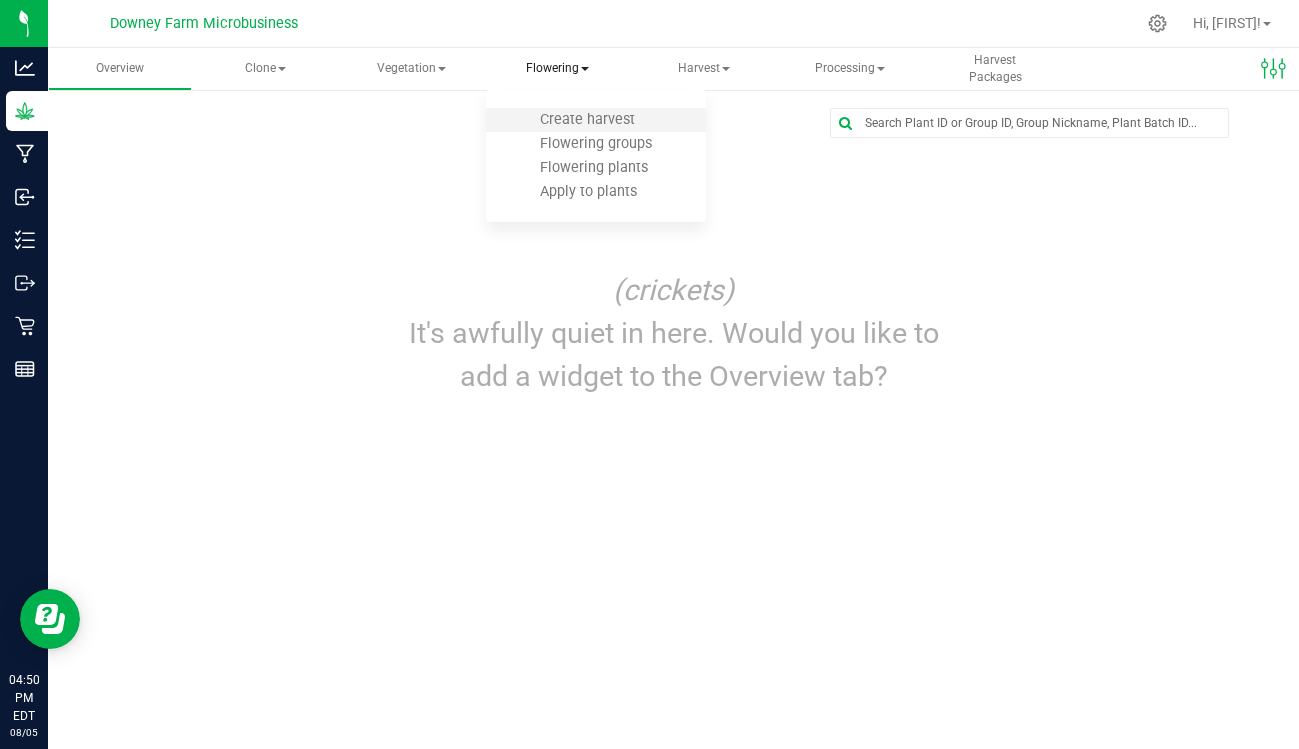 click on "Create harvest" at bounding box center (596, 120) 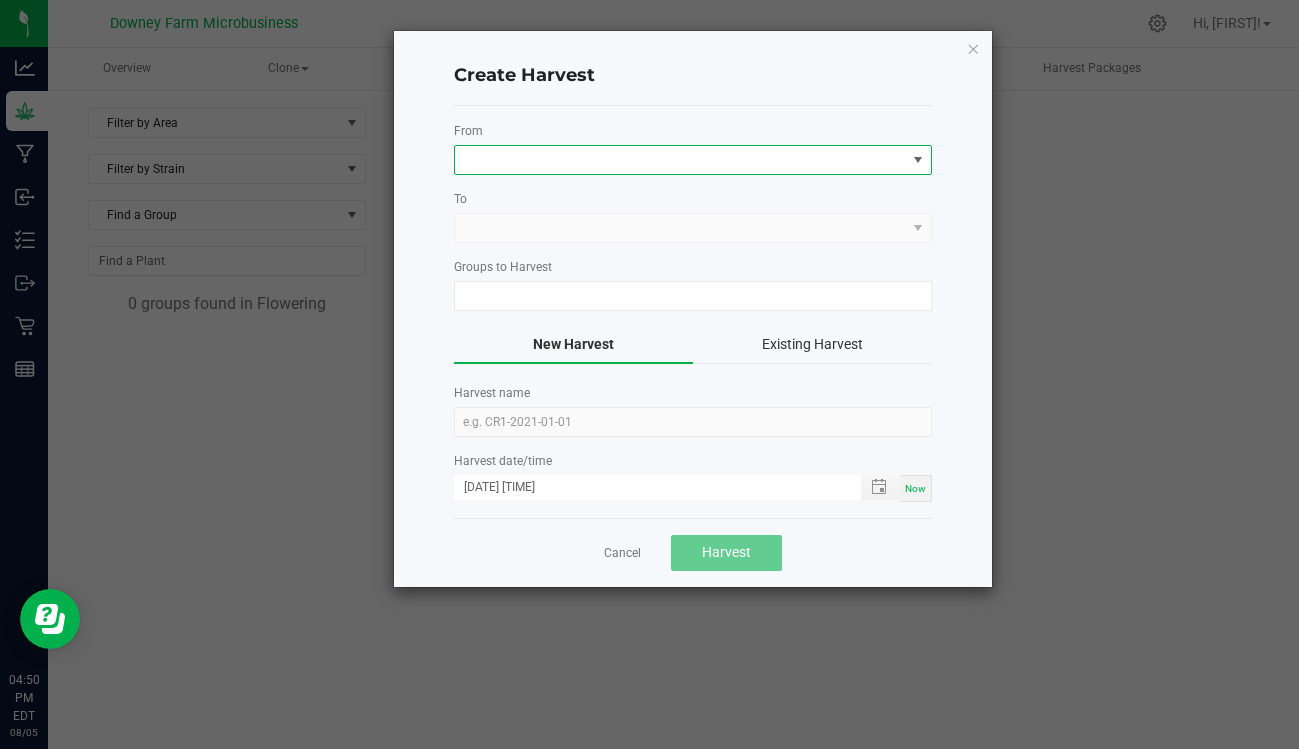 click at bounding box center [680, 160] 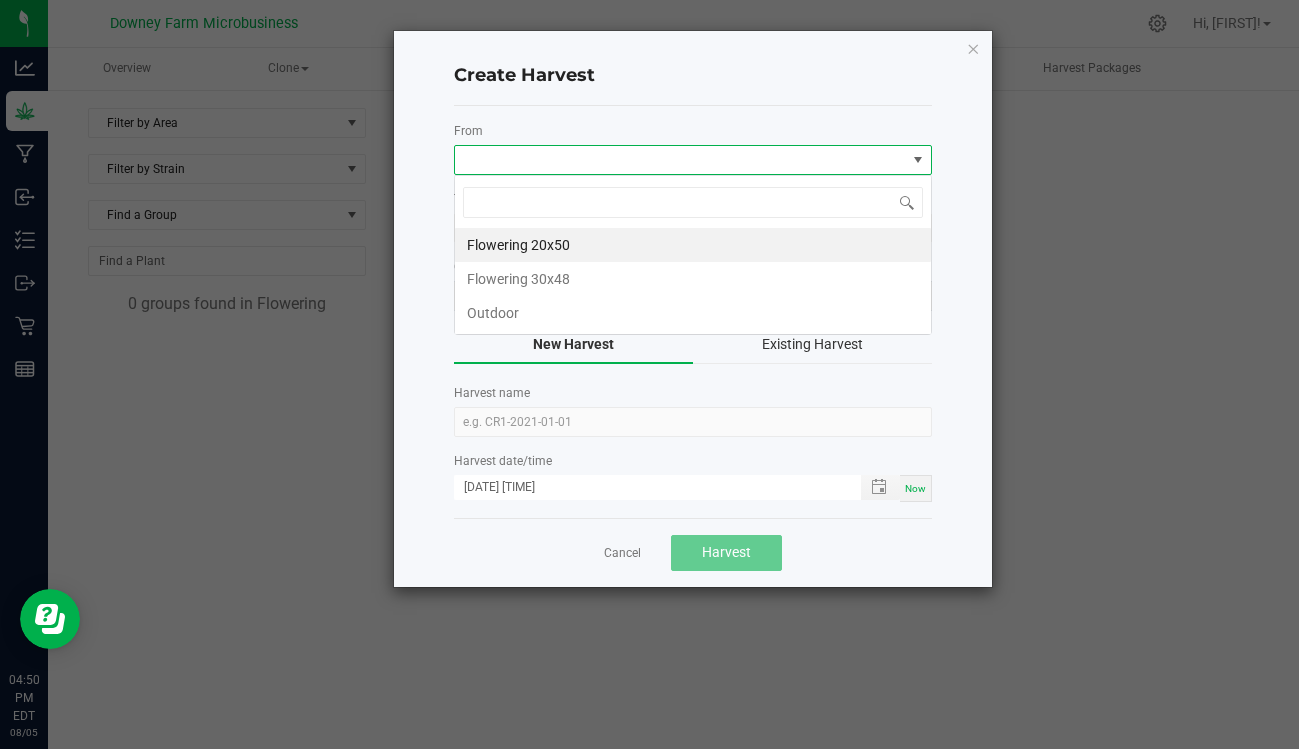 scroll, scrollTop: 99970, scrollLeft: 99522, axis: both 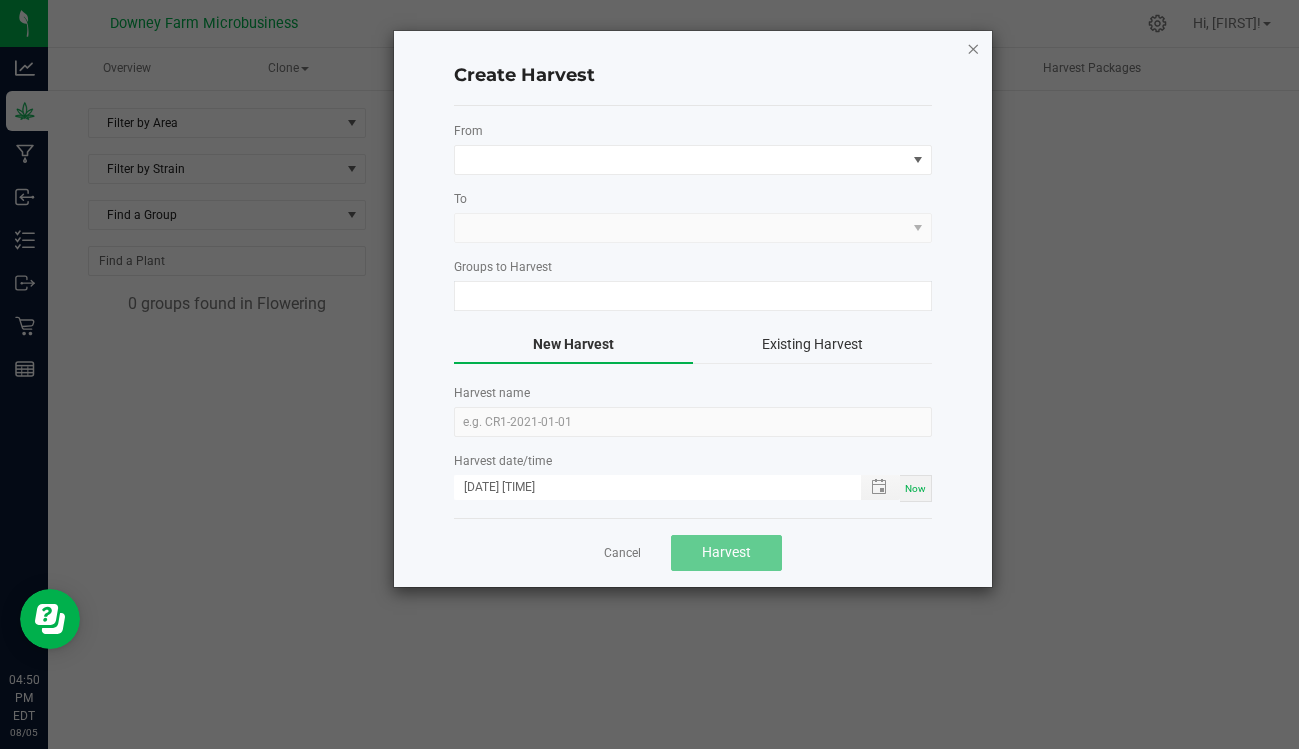 click 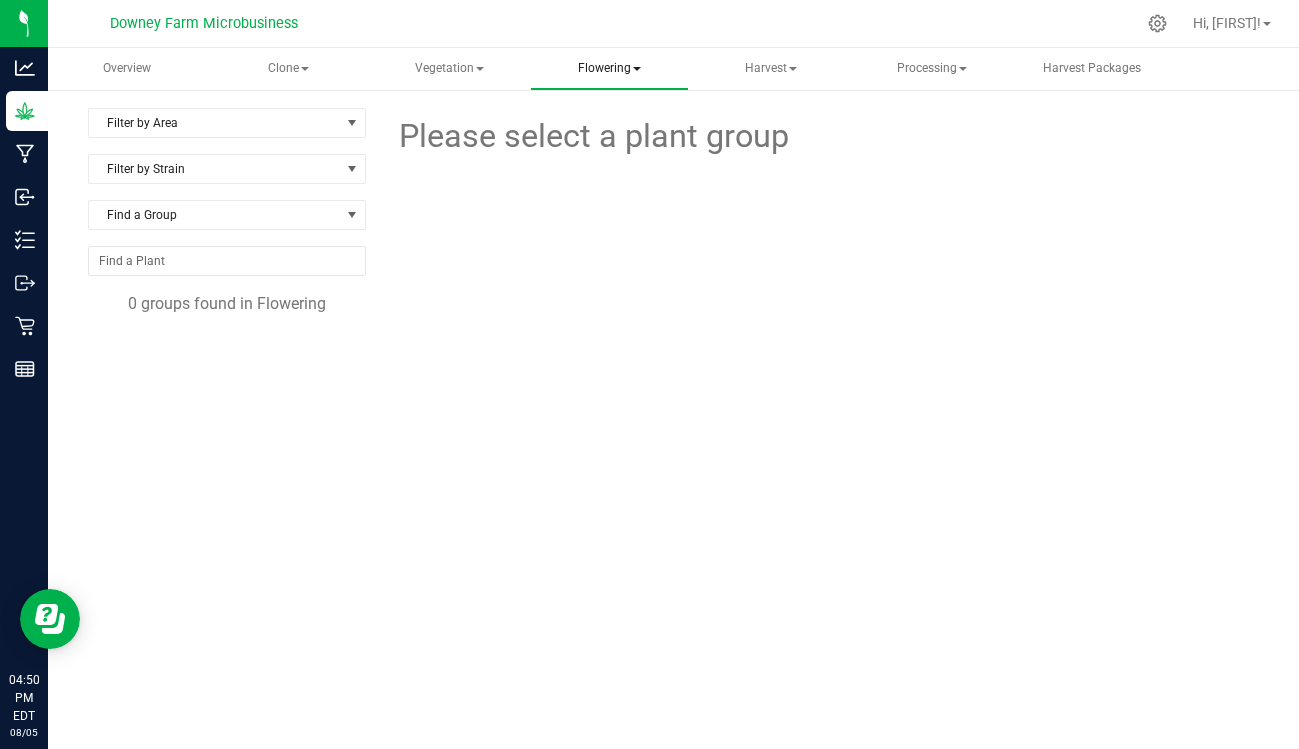 click on "Flowering" at bounding box center (609, 69) 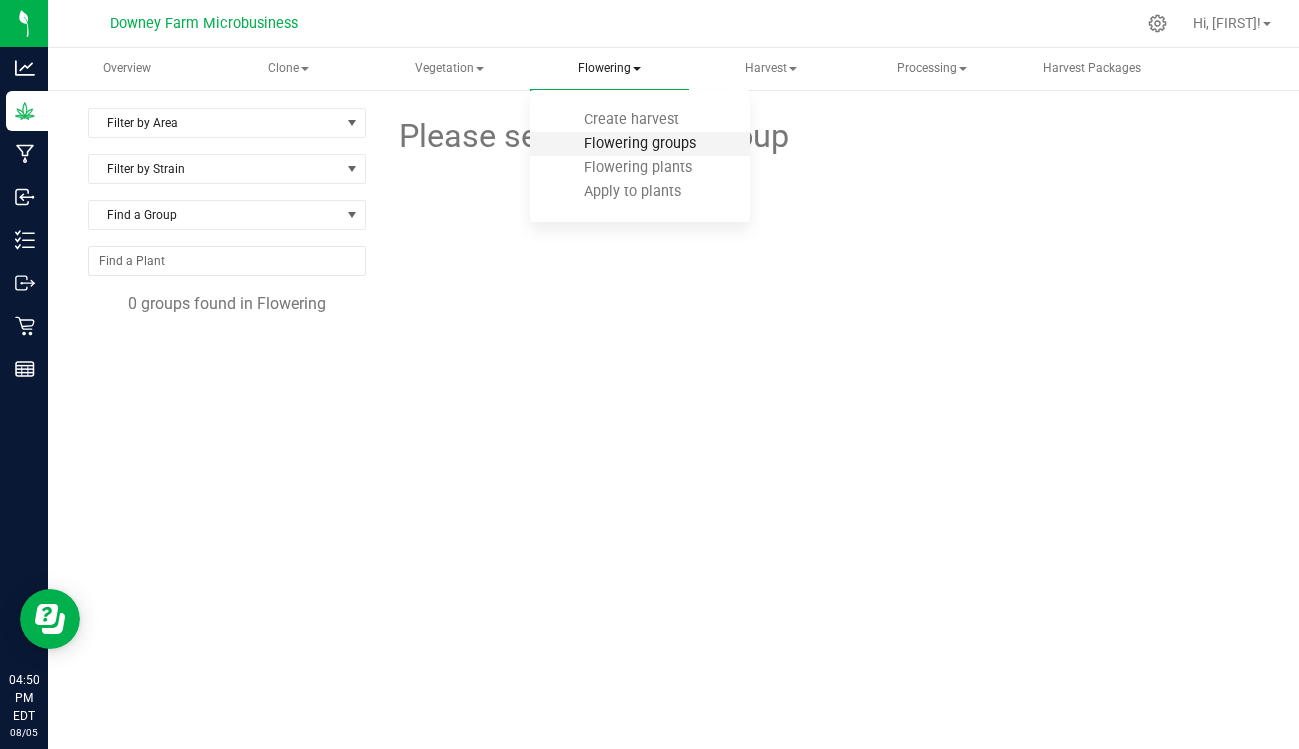 click on "Flowering groups" at bounding box center (640, 143) 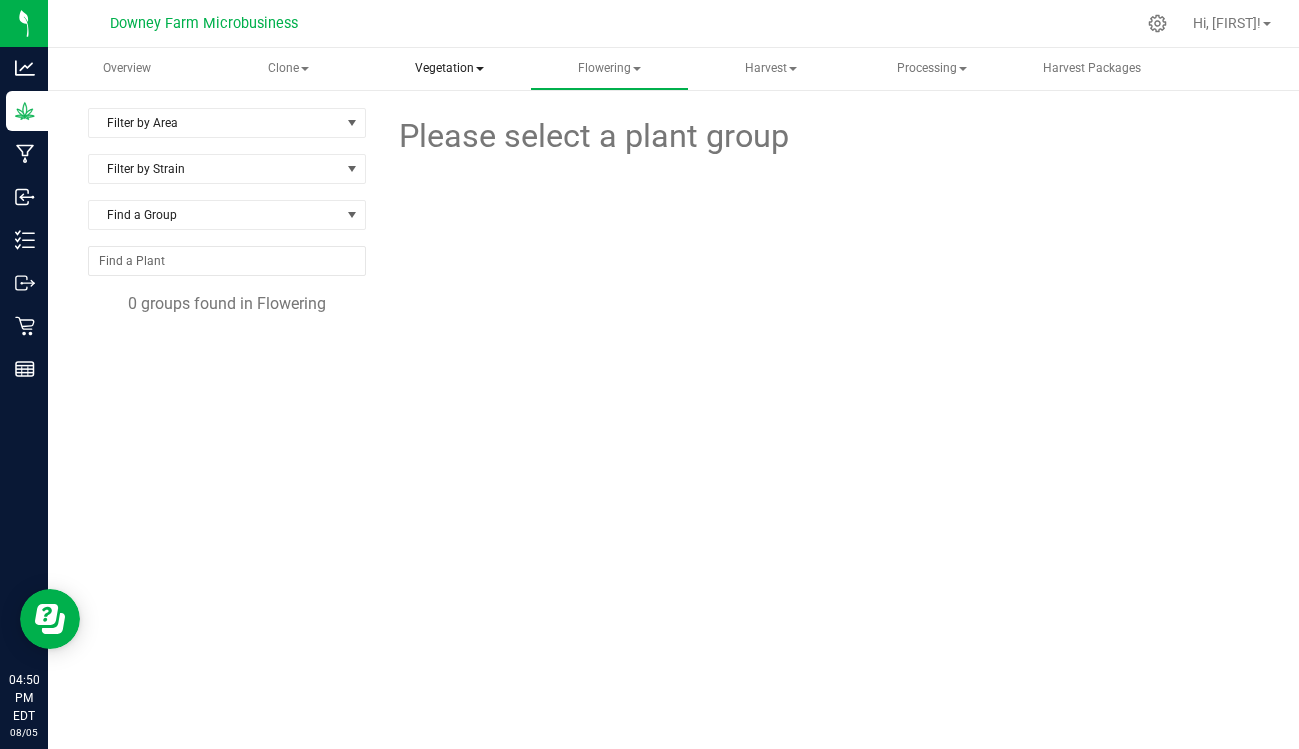 click on "Vegetation" at bounding box center [449, 69] 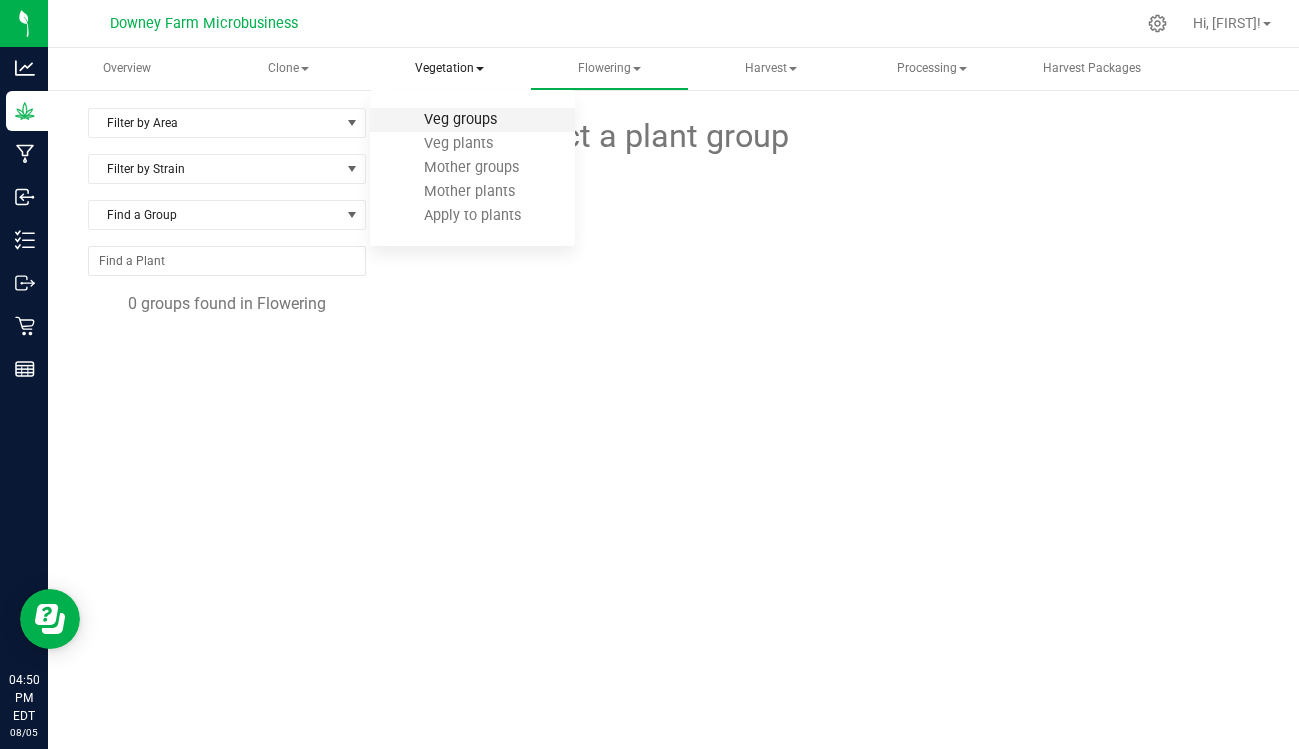 click on "Veg groups" at bounding box center (460, 119) 